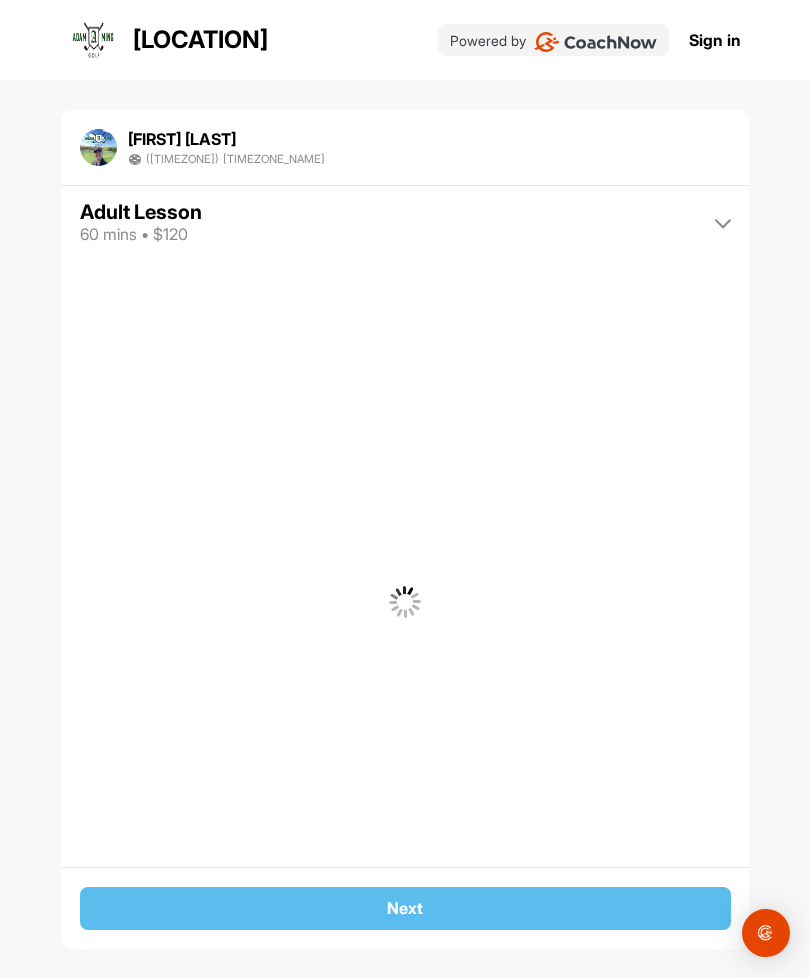 scroll, scrollTop: 64, scrollLeft: 0, axis: vertical 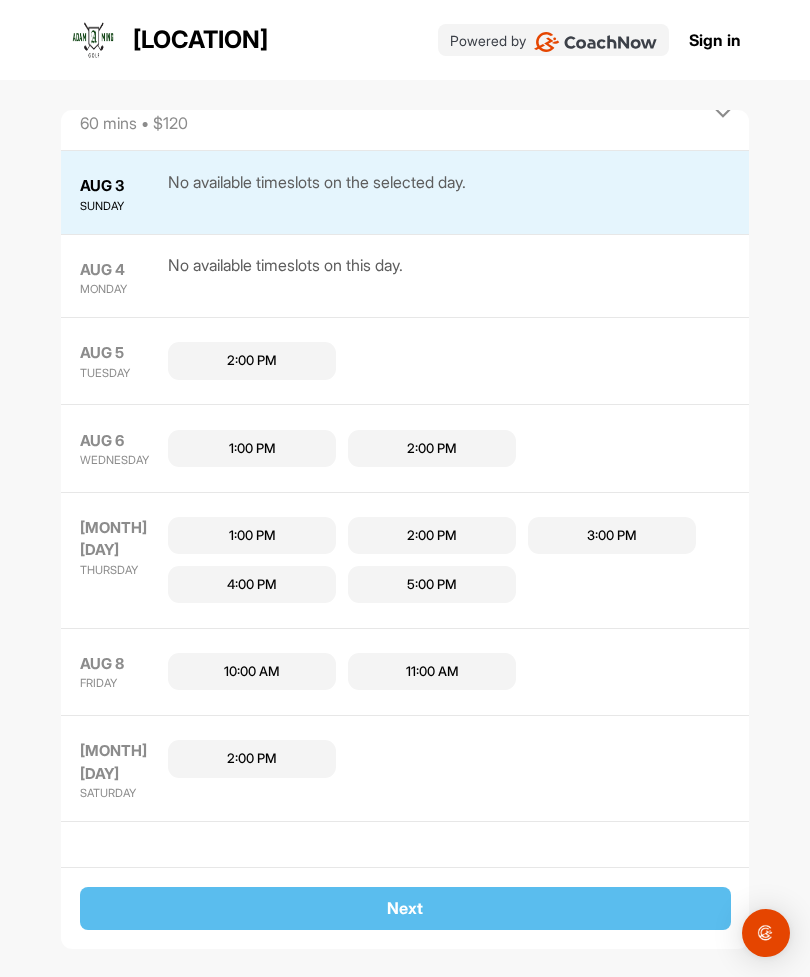 click on "Adult Lesson 60 mins • $120" at bounding box center (405, 112) 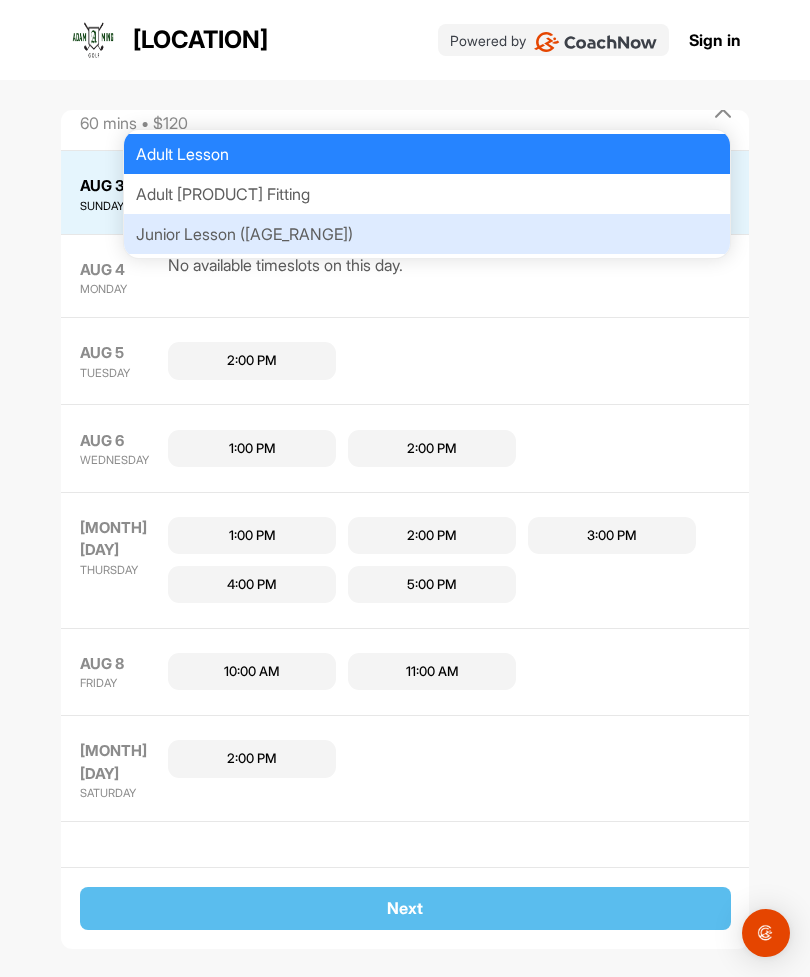 click on "Junior Lesson ([AGE_RANGE])" at bounding box center [427, 234] 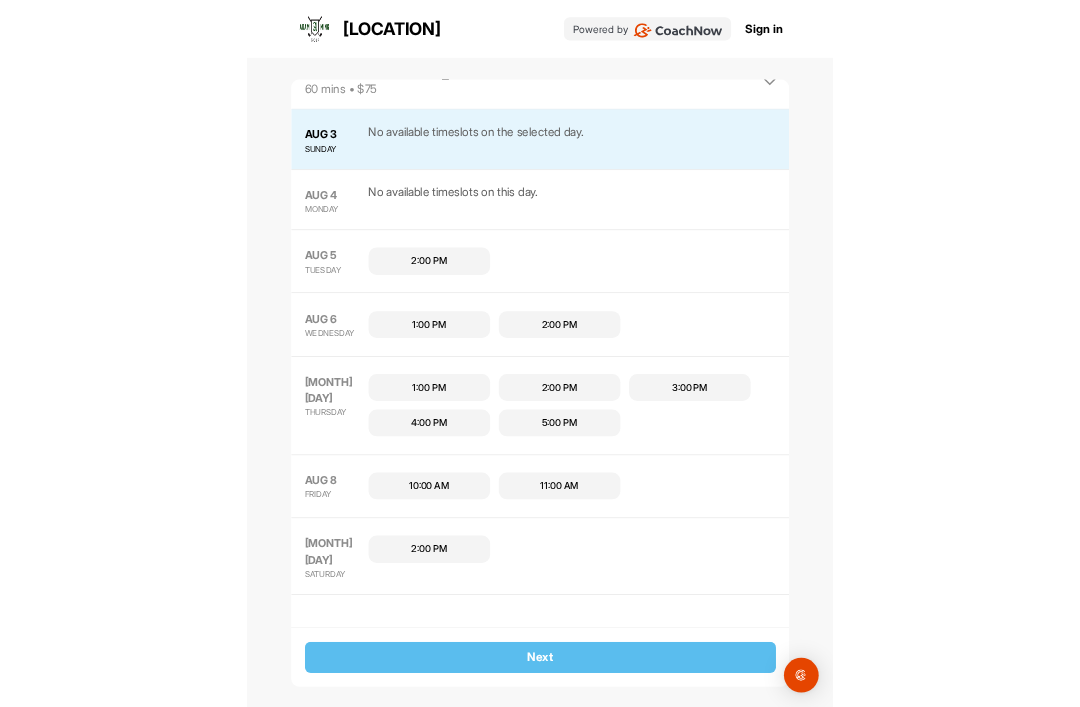 scroll, scrollTop: 1, scrollLeft: 0, axis: vertical 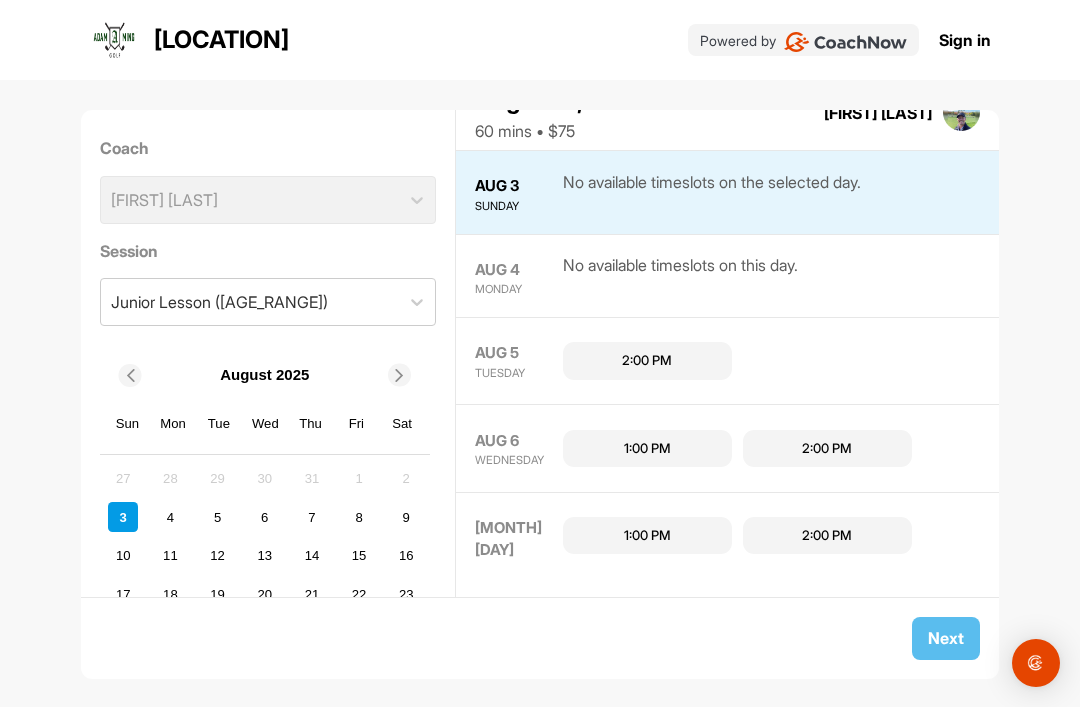 click on "12" at bounding box center [218, 556] 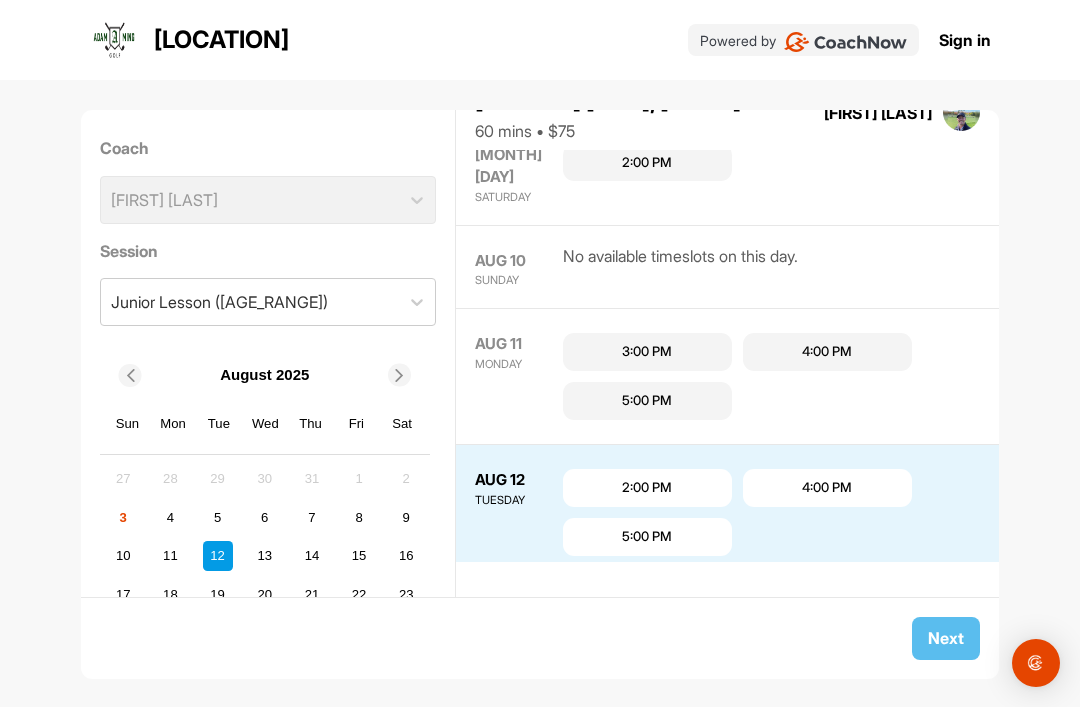 scroll, scrollTop: 857, scrollLeft: 0, axis: vertical 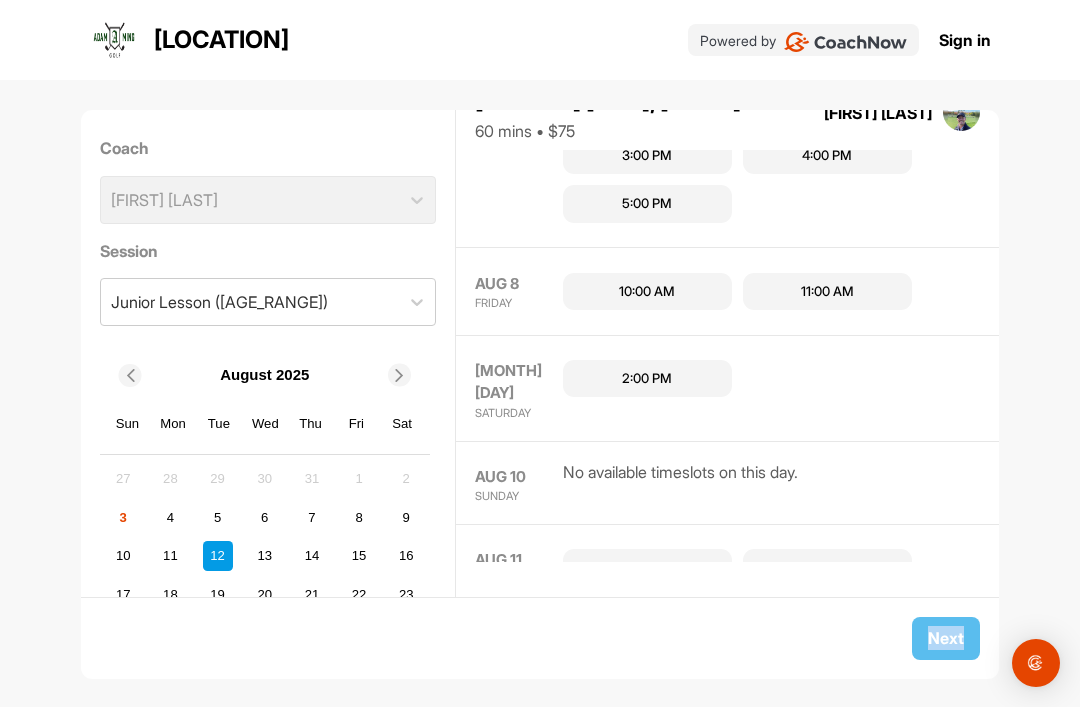 click on "2:00 PM" at bounding box center [647, 379] 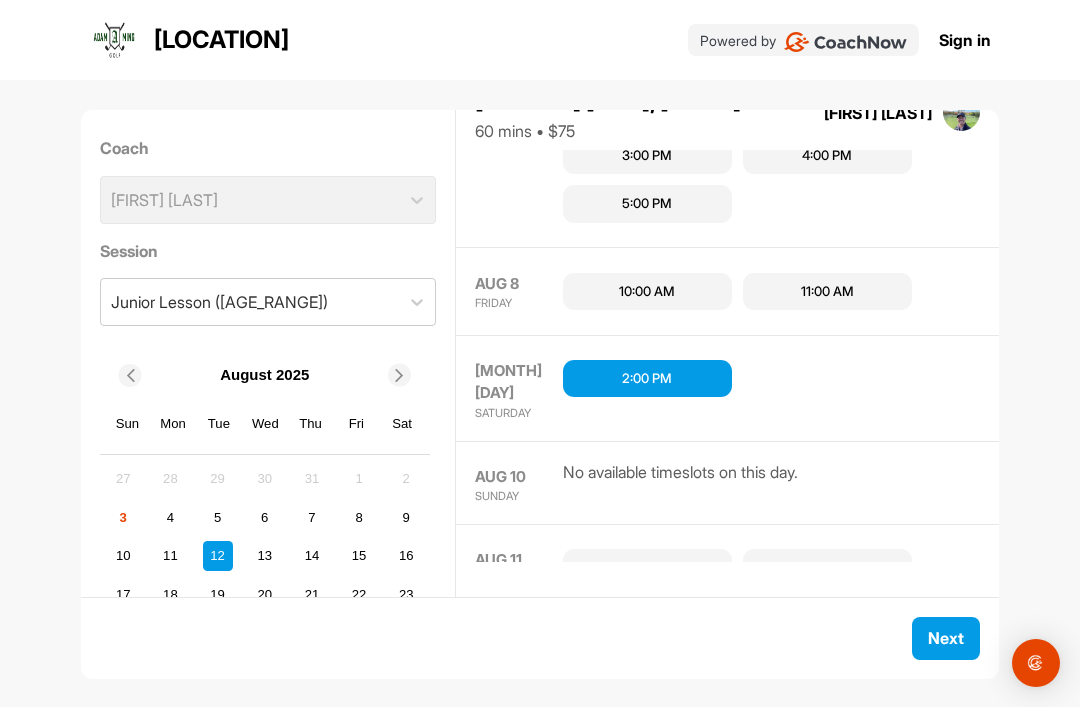 click on "Next" at bounding box center (946, 638) 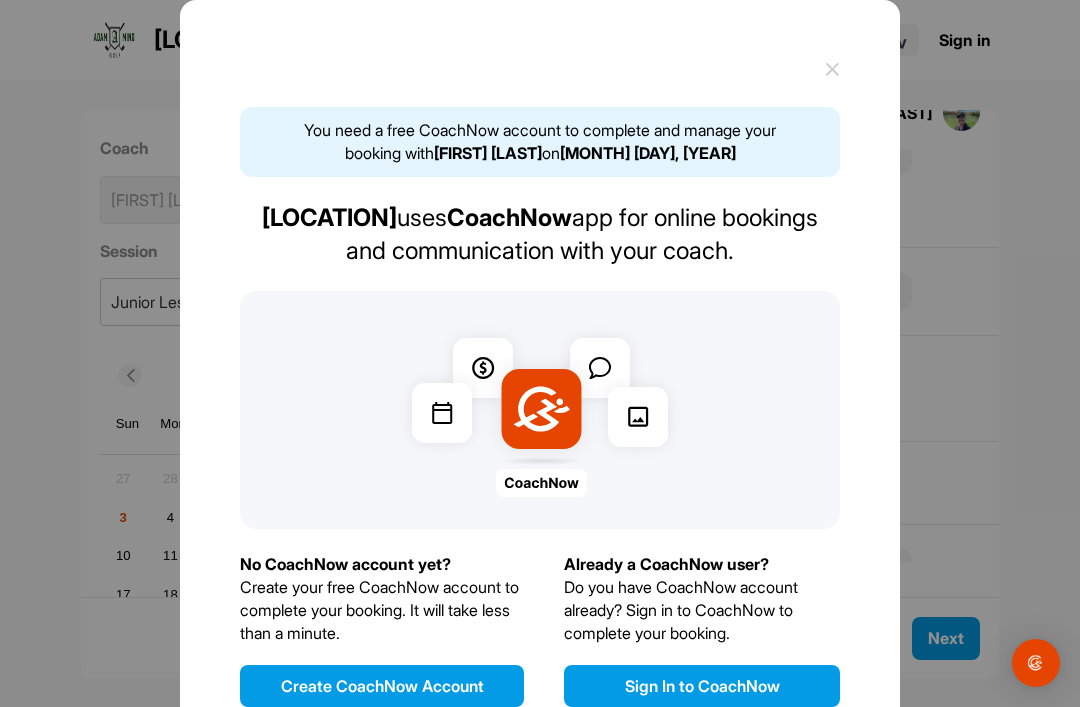 click on "Create CoachNow Account" at bounding box center [382, 686] 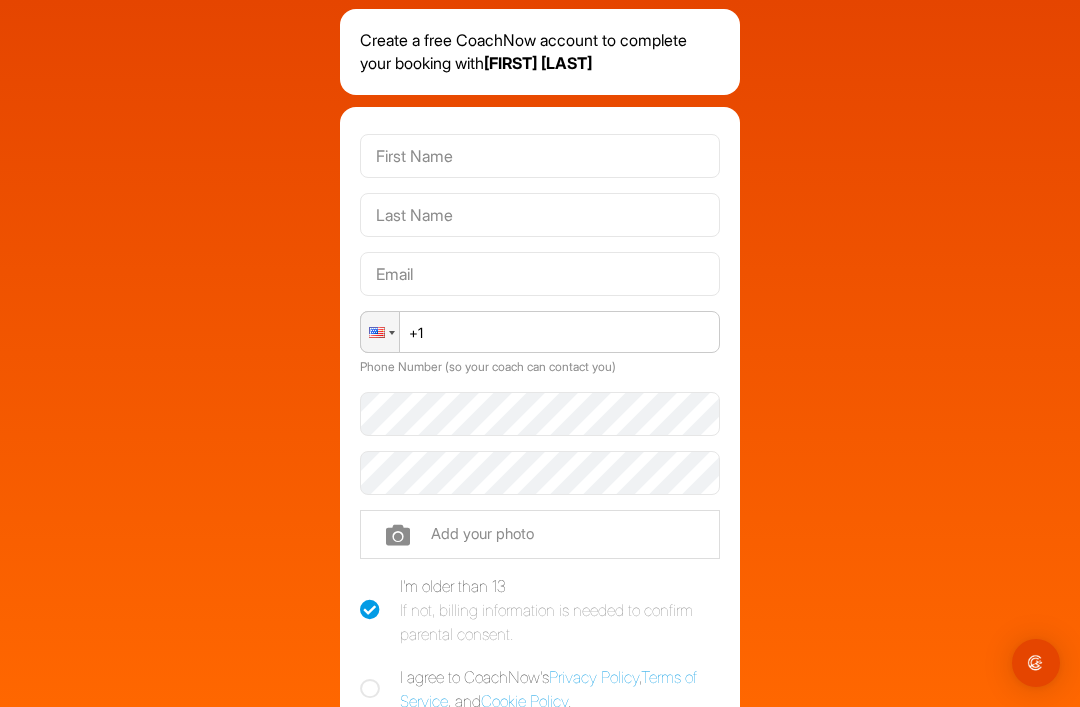 scroll, scrollTop: 86, scrollLeft: 0, axis: vertical 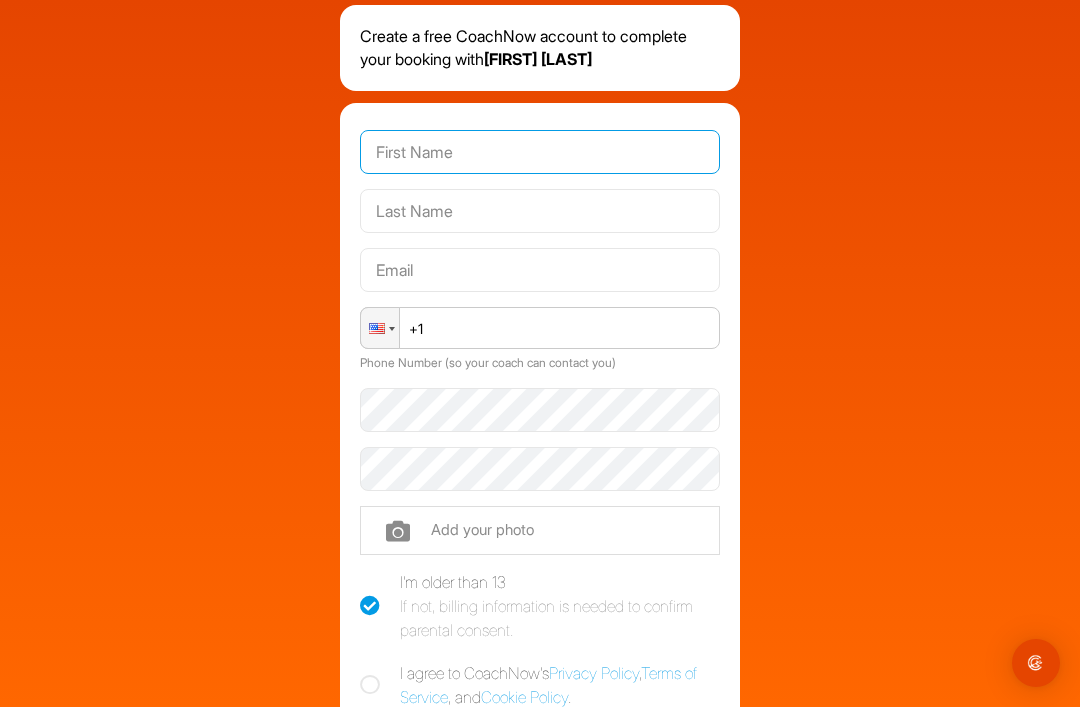 click at bounding box center (540, 152) 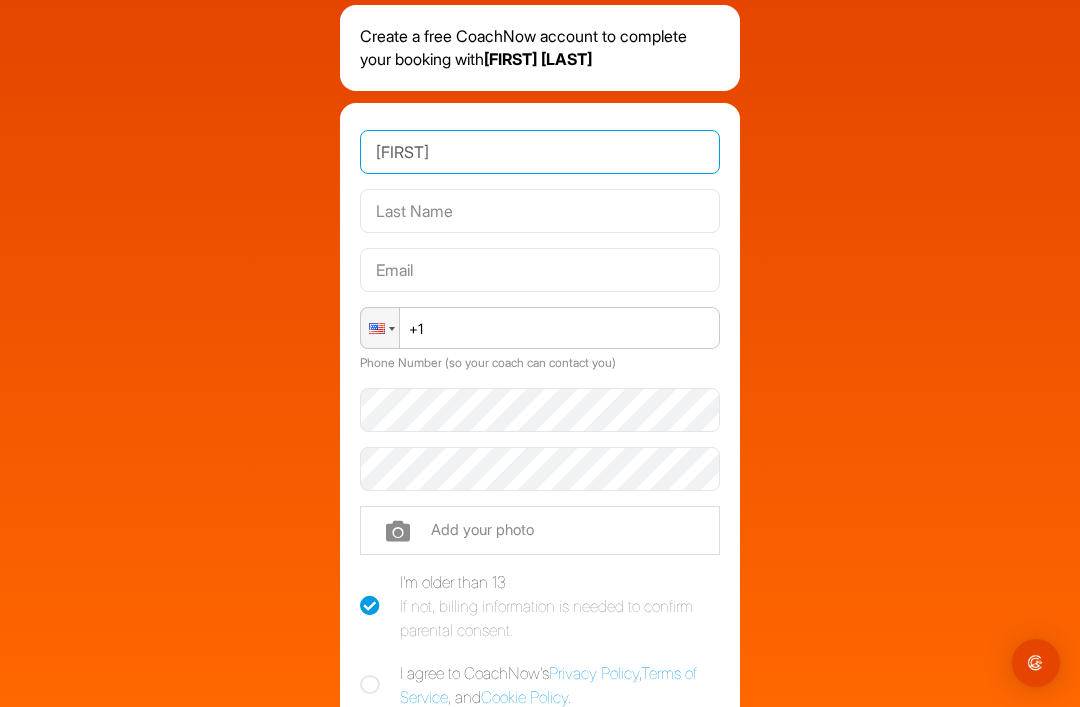 type on "[FIRST]" 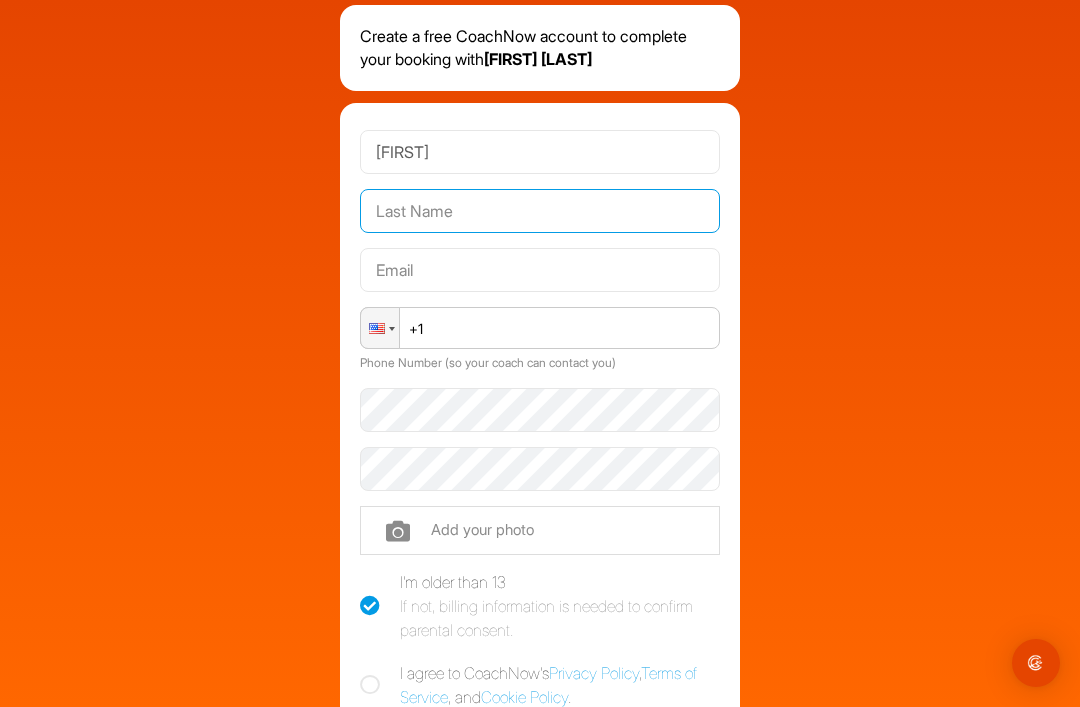 click at bounding box center (540, 211) 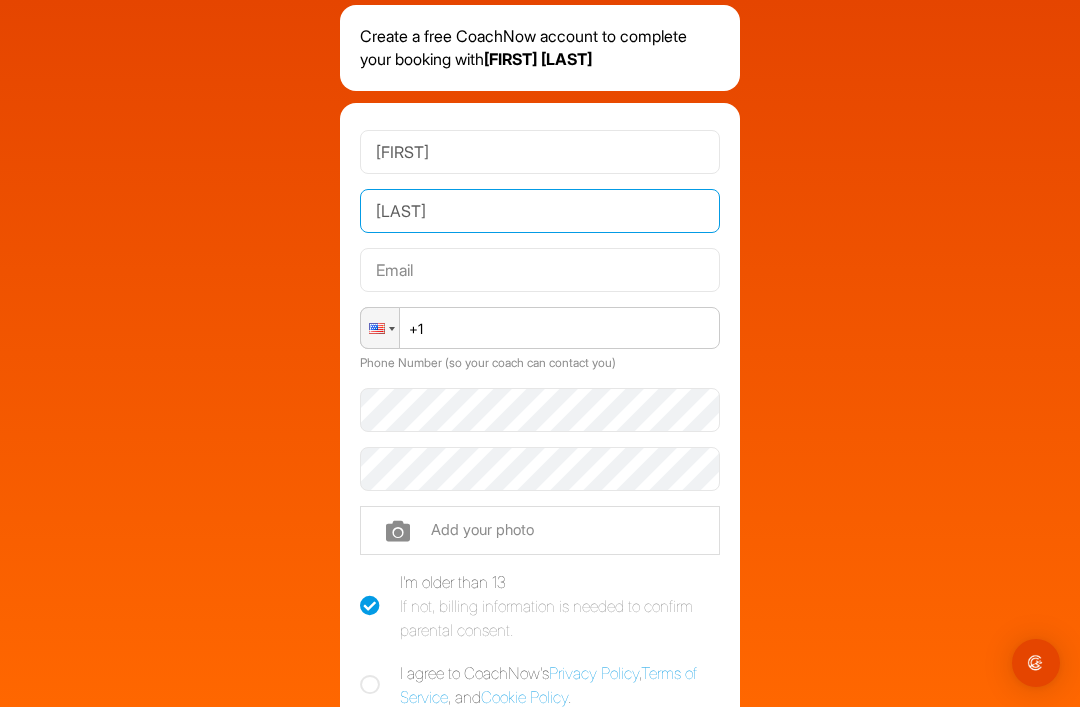 type on "[LAST]" 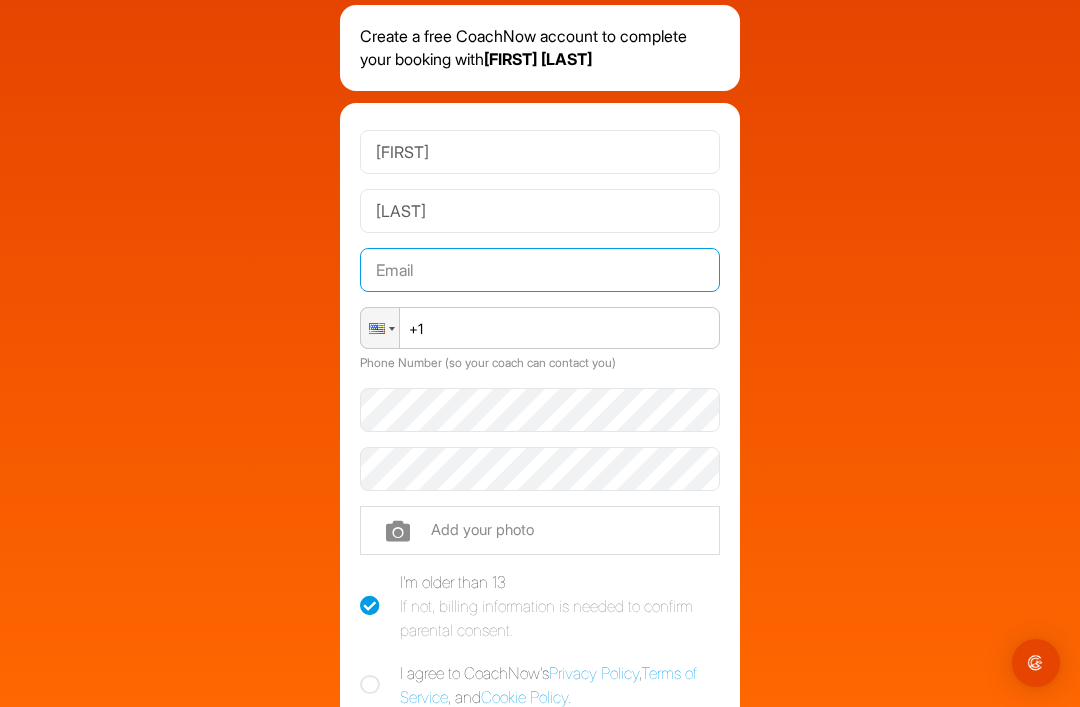 click at bounding box center [540, 270] 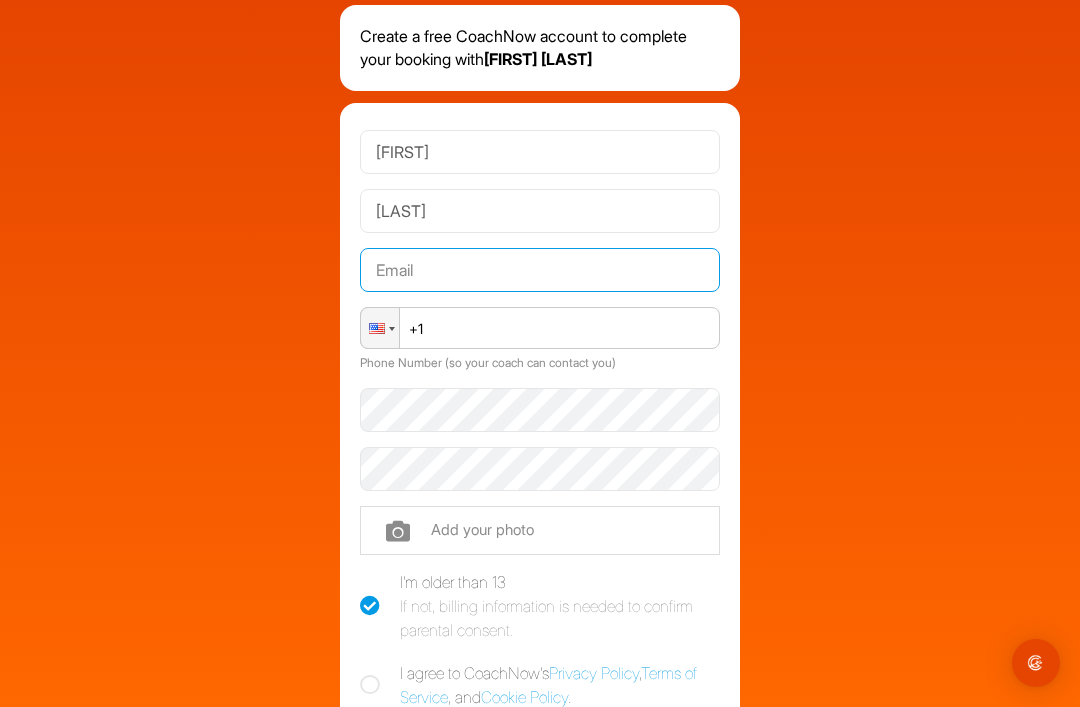 type on "N" 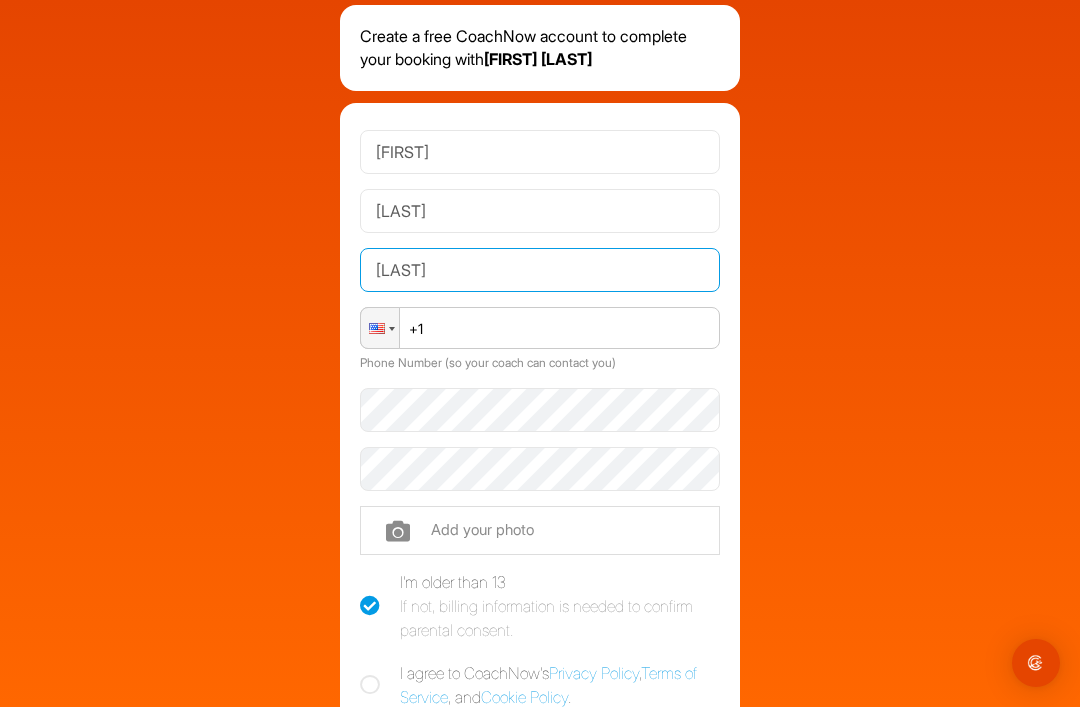 type on "[LAST]" 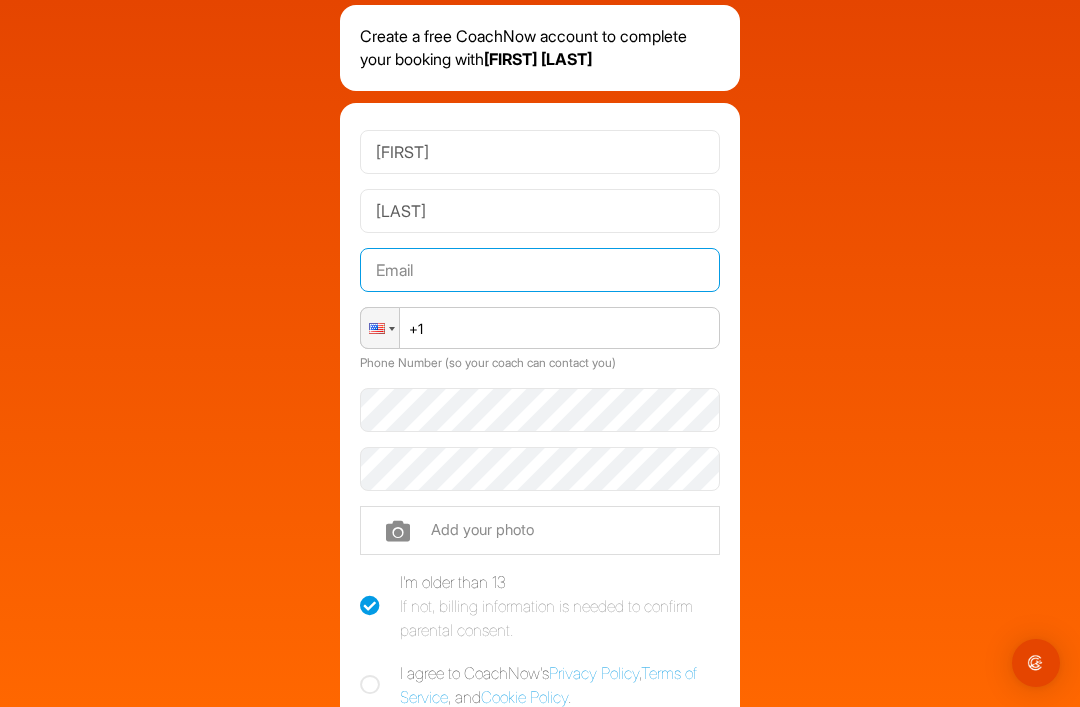 type on "[EMAIL]" 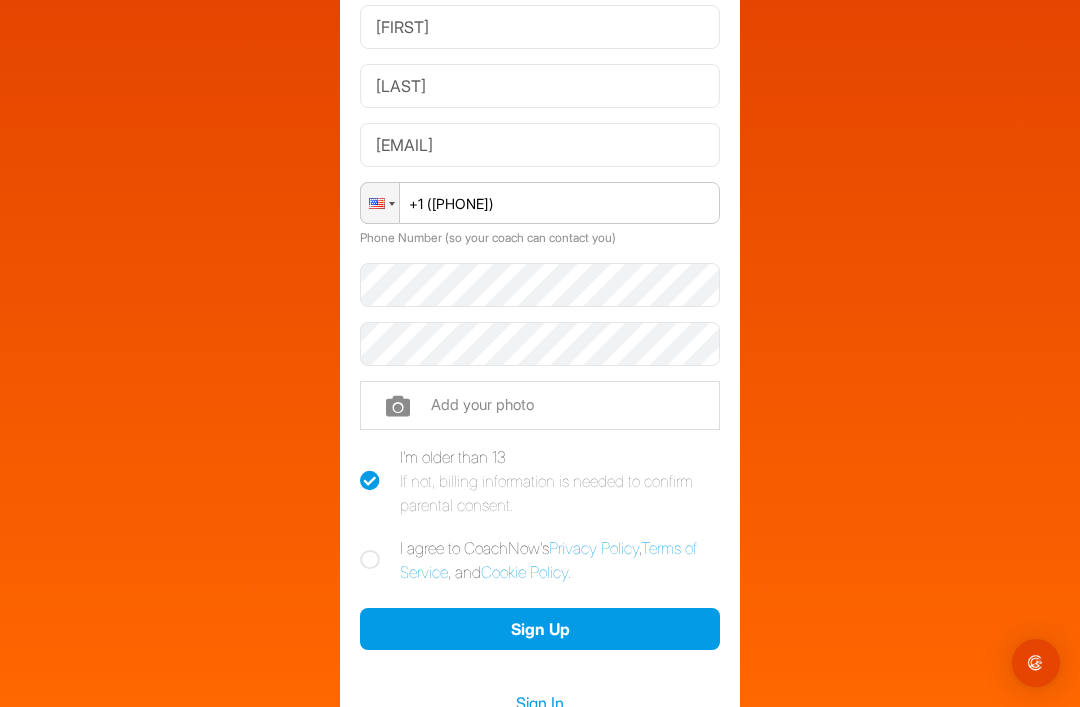 scroll, scrollTop: 212, scrollLeft: 0, axis: vertical 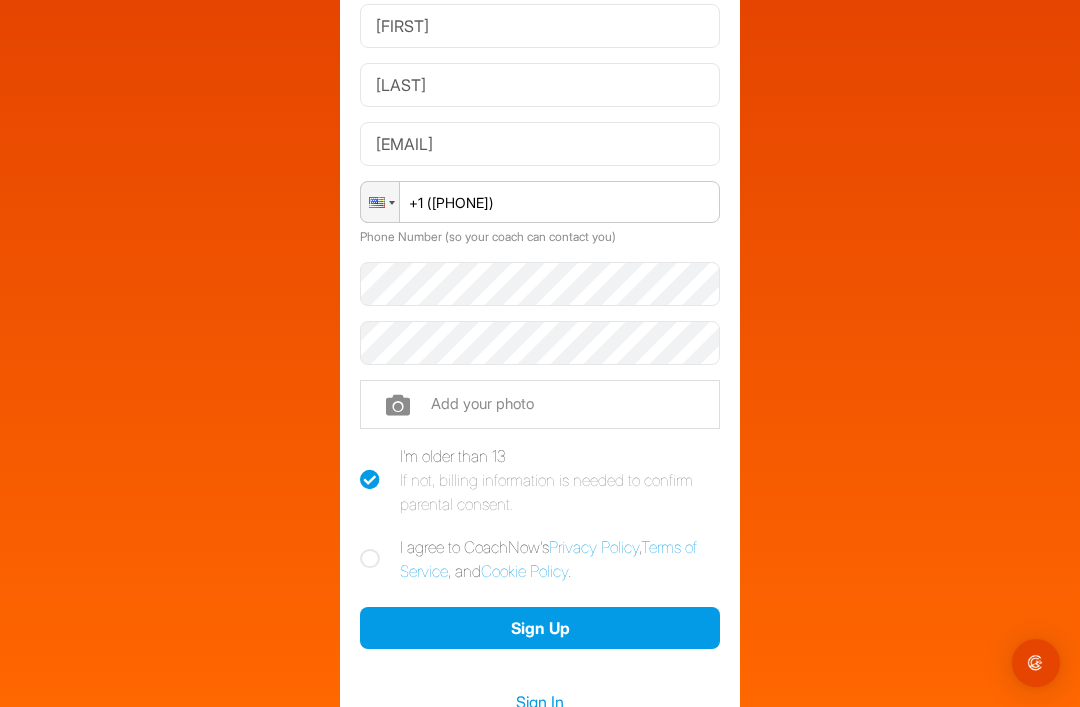 type on "+1 ([PHONE])" 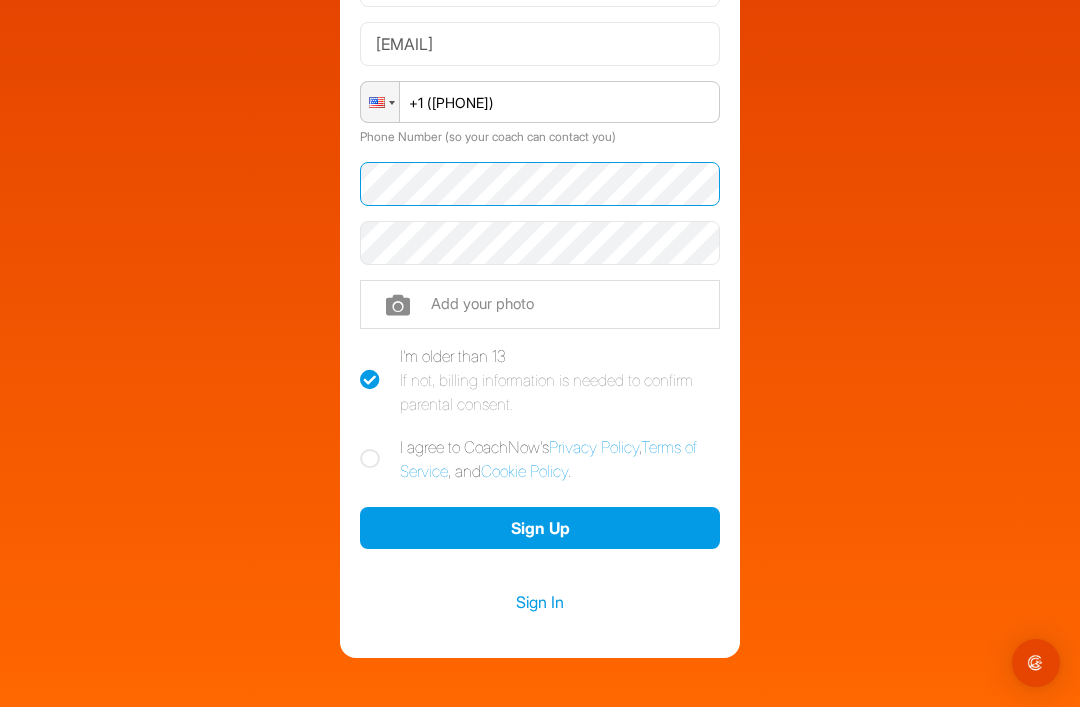 scroll, scrollTop: 326, scrollLeft: 0, axis: vertical 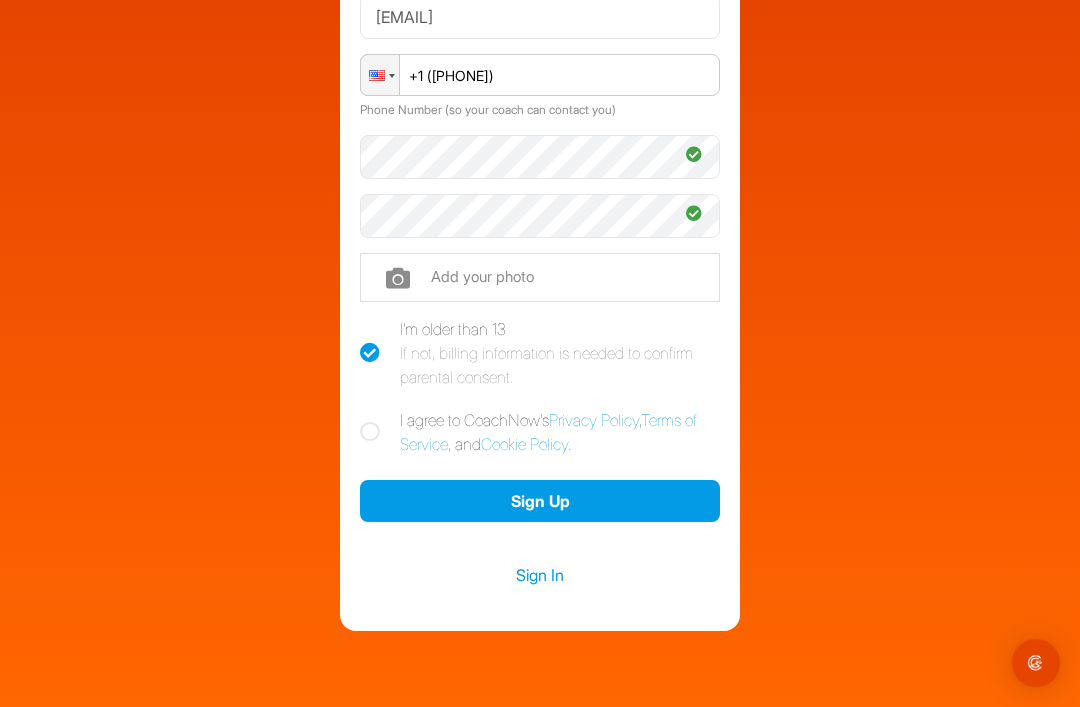 click on "Create a free CoachNow account to complete your booking with  [FIRST] [LAST] [LAST] [EMAIL] Phone +1 ([PHONE]) Phone Number (so your coach can contact you) Add your photo I'm older than 13 If not, billing information is needed to confirm parental consent. I agree to CoachNow's  Privacy Policy ,  Terms of Service , and  Cookie Policy . Sign Up Sign In" at bounding box center (540, 146) 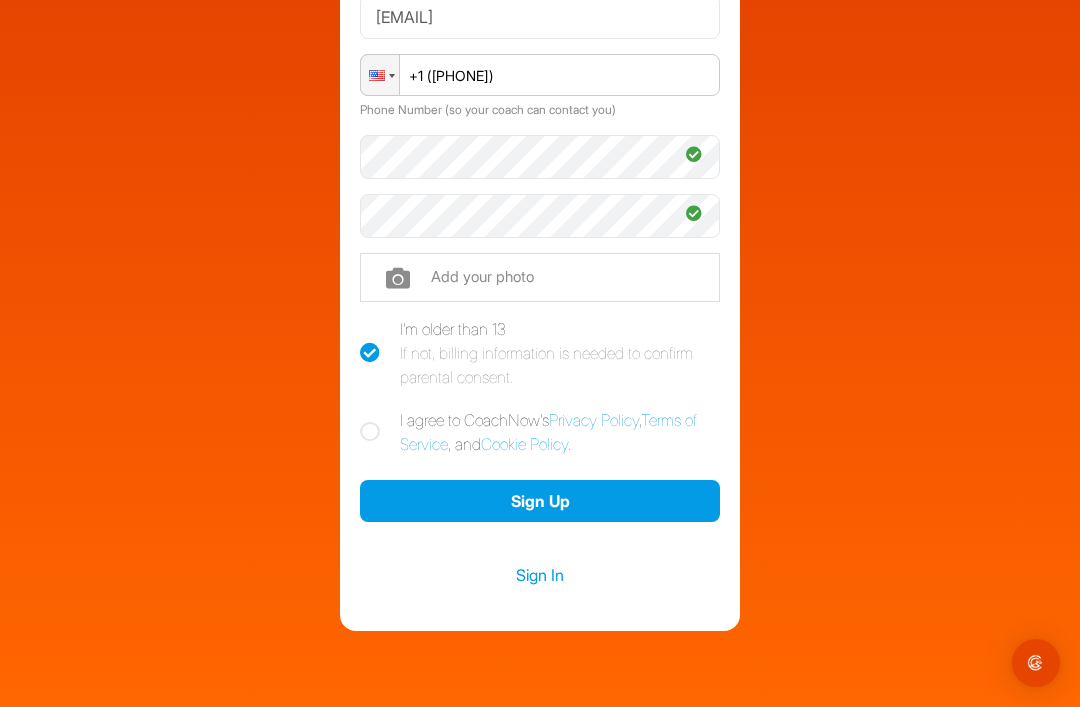 click on "Sign Up" at bounding box center (540, 501) 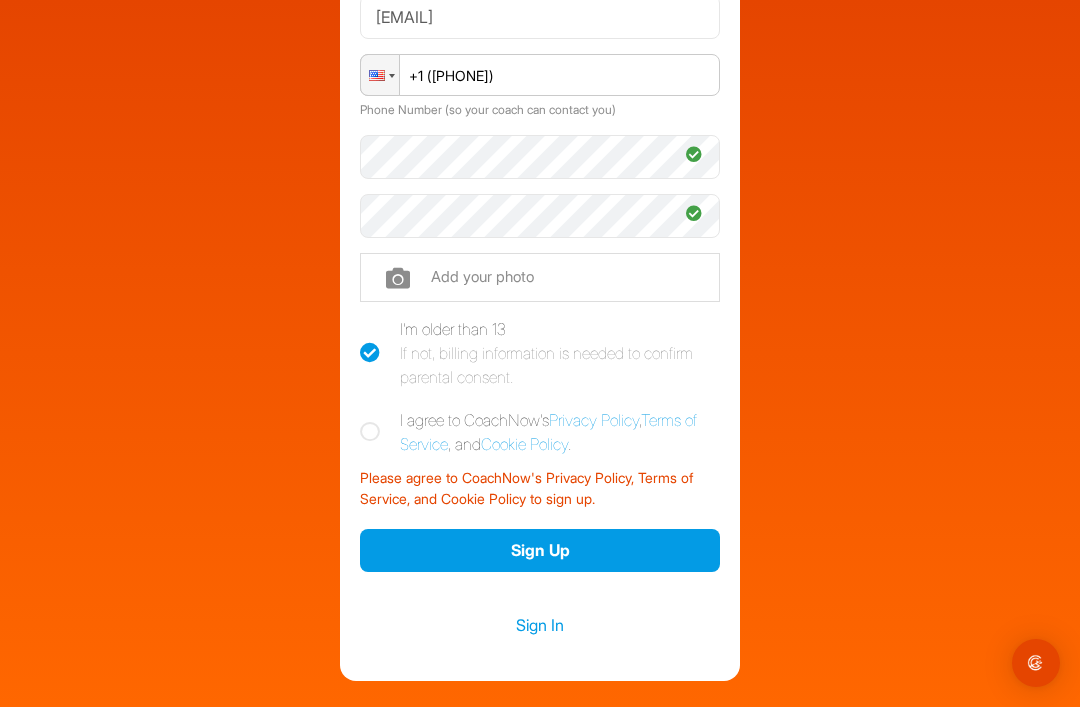 click at bounding box center [370, 432] 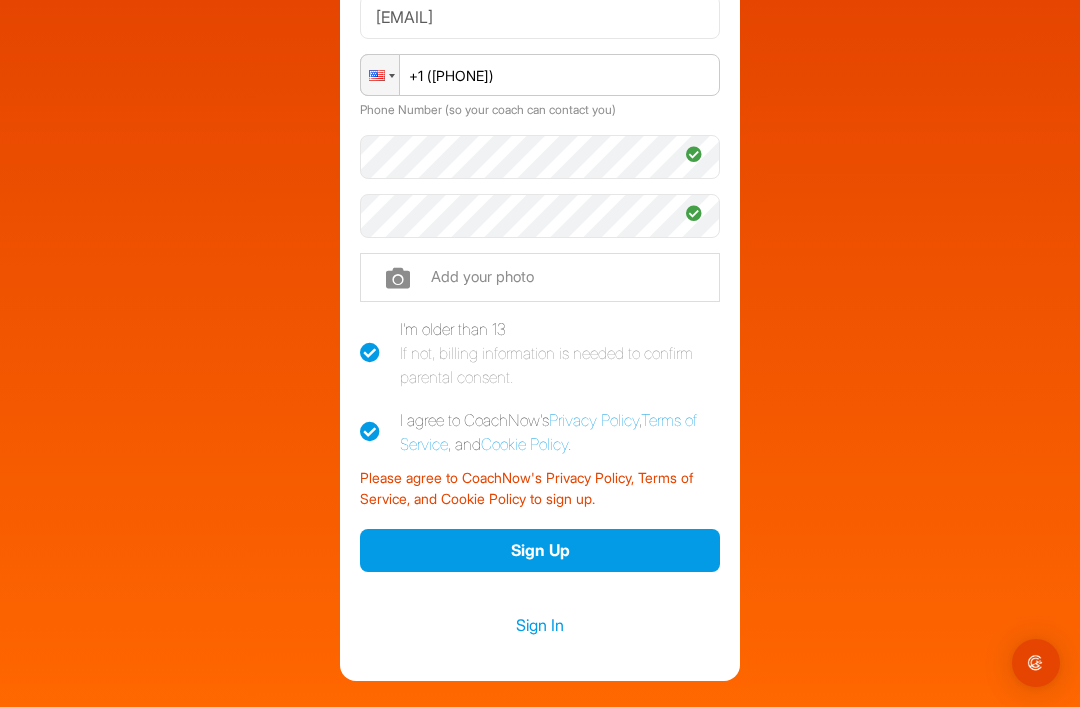 click on "Sign Up" at bounding box center (540, 550) 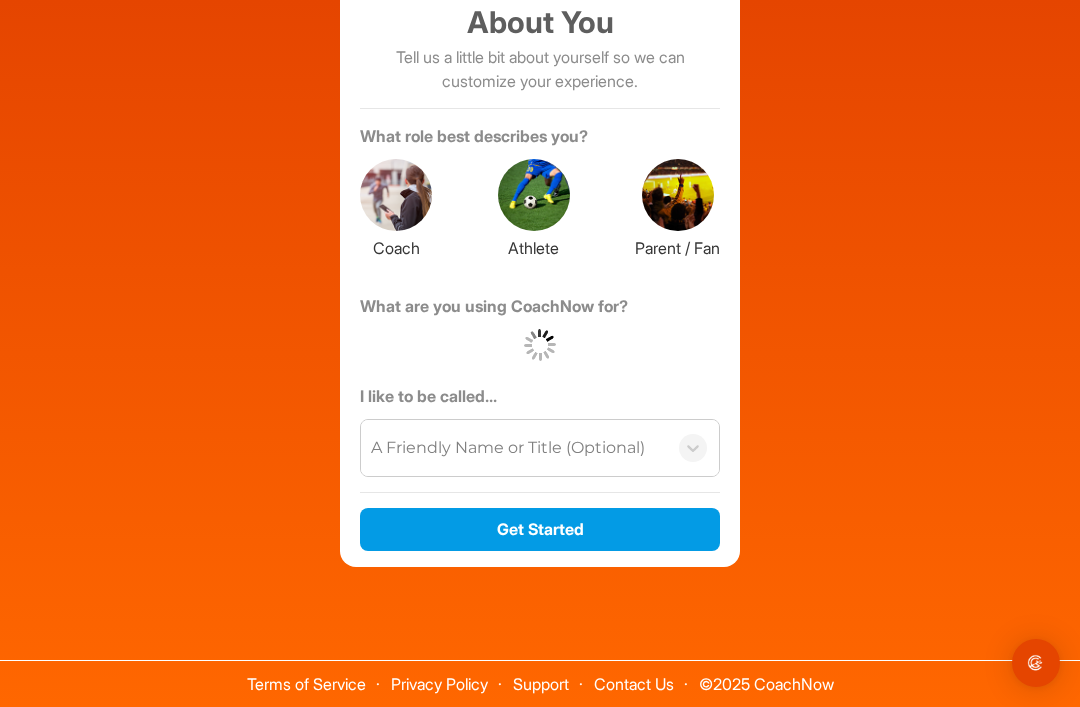 scroll, scrollTop: 145, scrollLeft: 0, axis: vertical 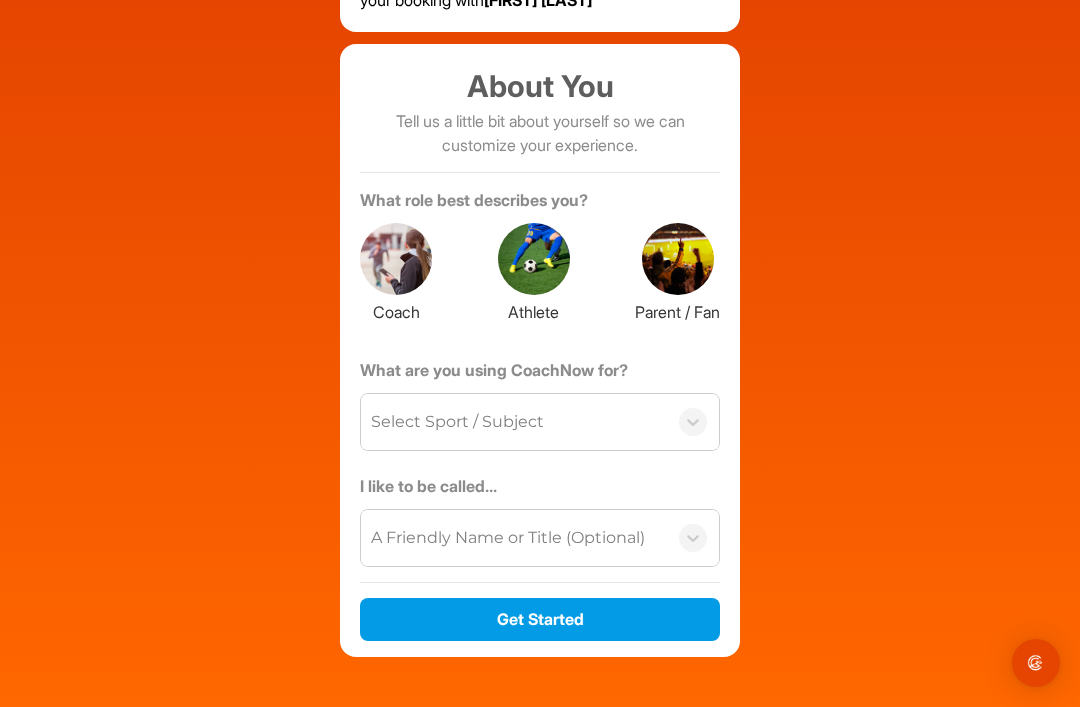 click at bounding box center [534, 259] 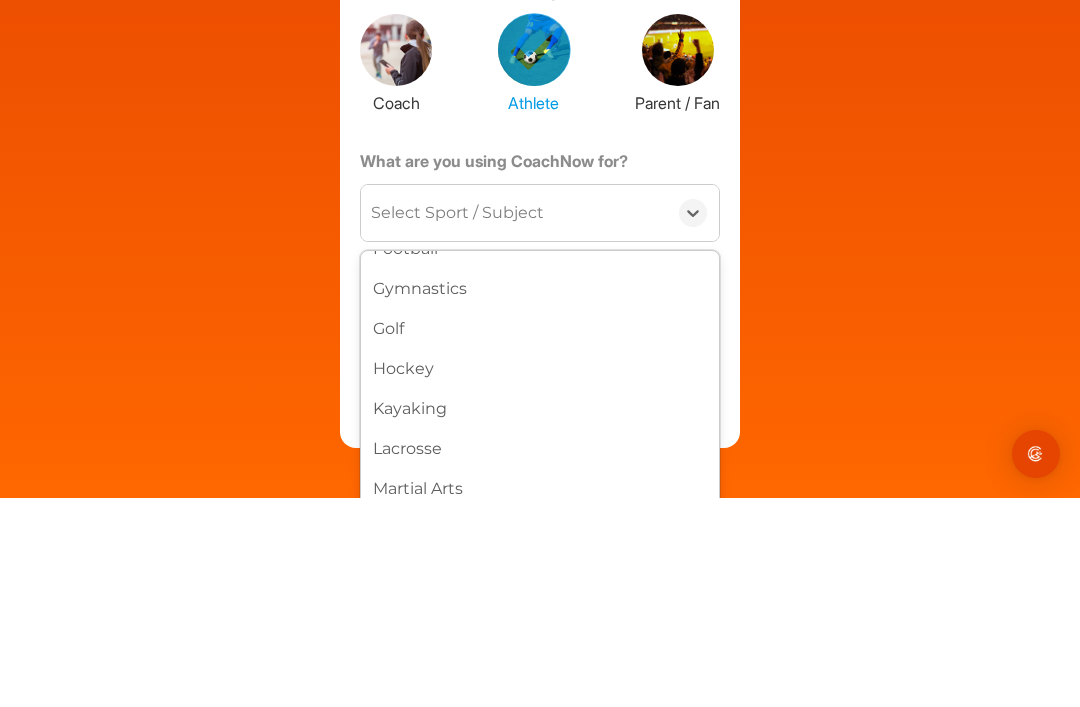 scroll, scrollTop: 477, scrollLeft: 0, axis: vertical 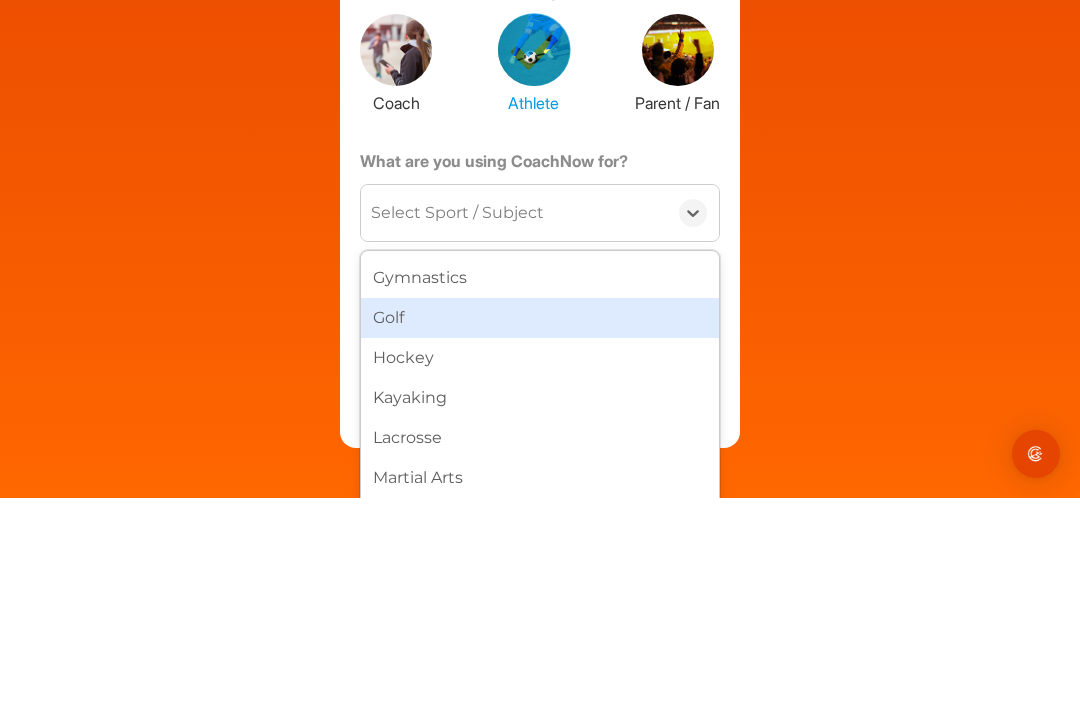 click on "Golf" at bounding box center (540, 527) 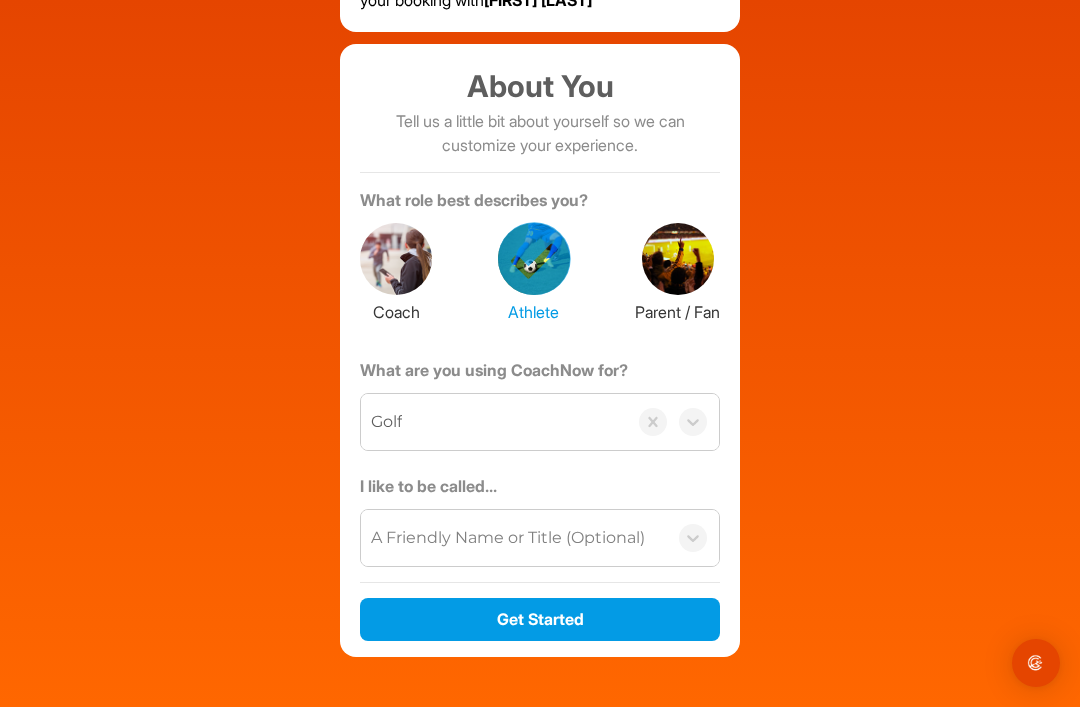 click on "Terms of Service Privacy Policy Support Contact Us © [YEAR] CoachNow" at bounding box center (540, 766) 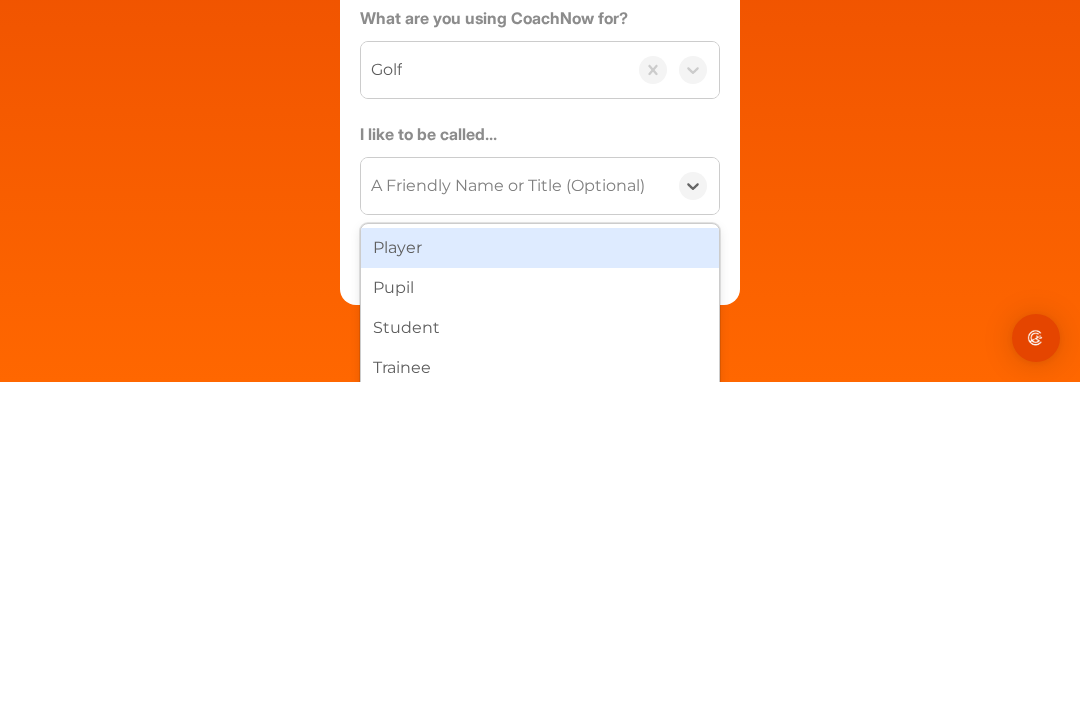 scroll, scrollTop: 171, scrollLeft: 0, axis: vertical 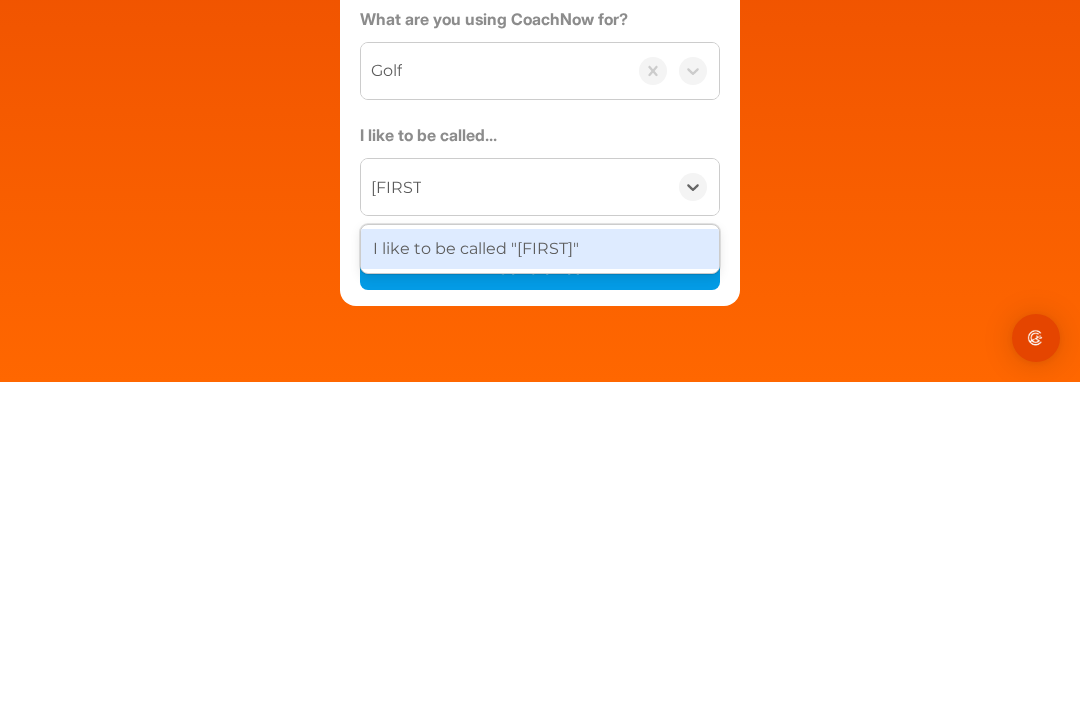 type on "[FIRST]" 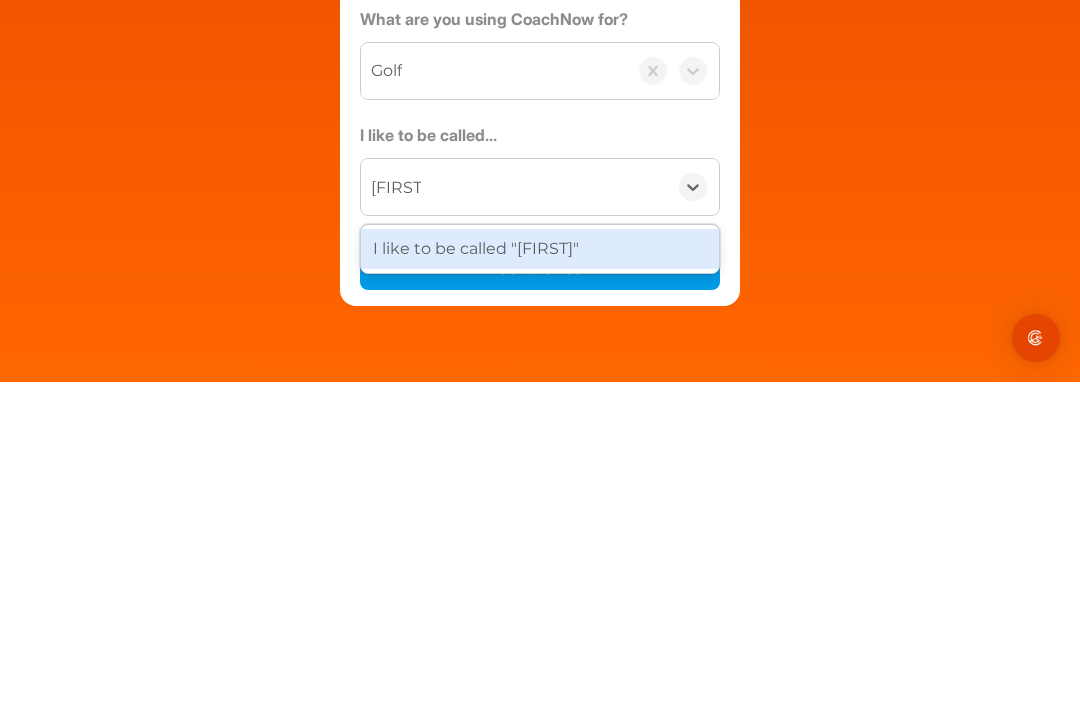 type 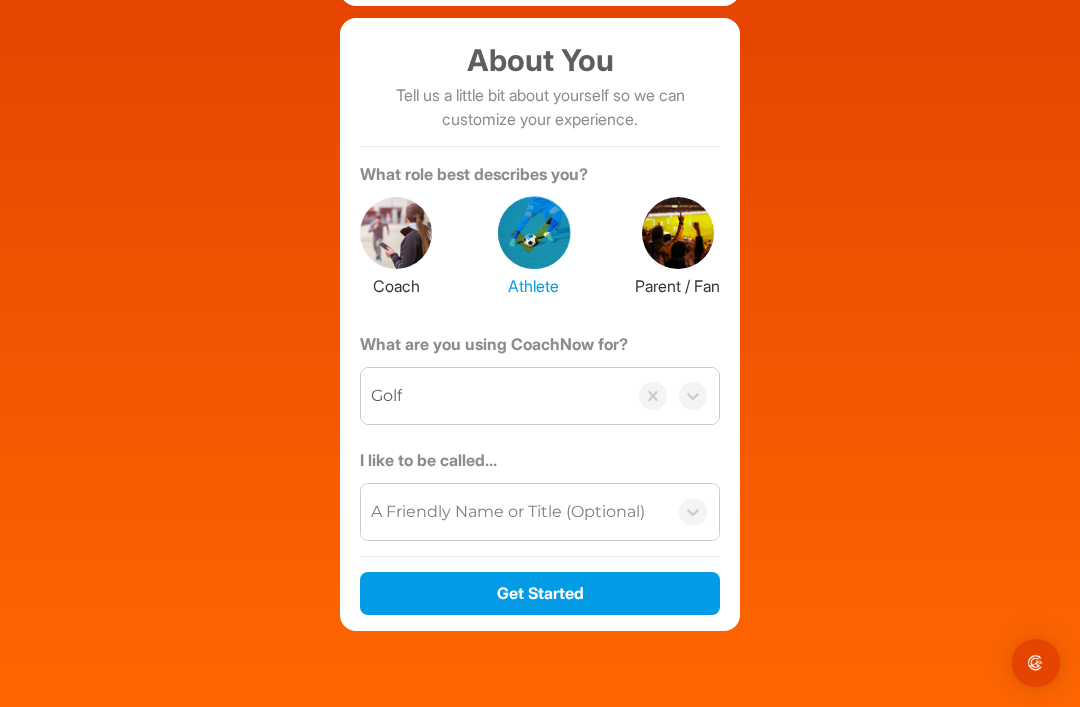 click on "Create a free CoachNow account to complete your booking with  [FIRST] [LAST] About You Tell us a little bit about yourself so we can customize your experience. What role best describes you? Coach Athlete Parent / Fan What are you using CoachNow for? Golf I like to be called... A Friendly Name or Title (Optional) Get Started" at bounding box center (540, 230) 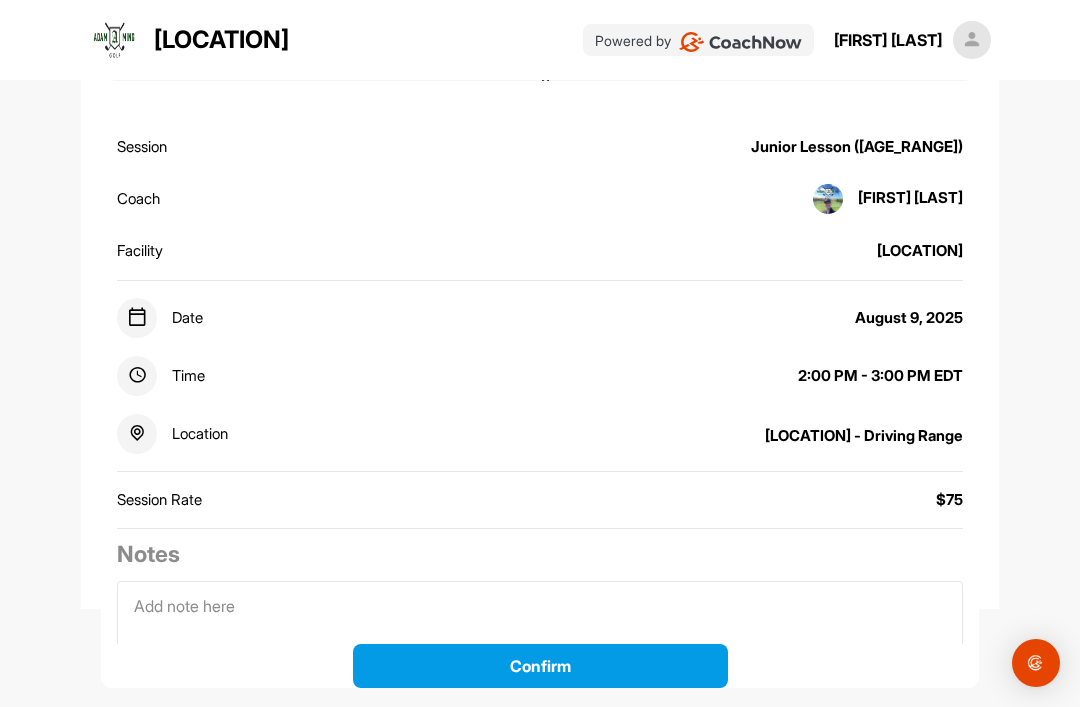 scroll, scrollTop: 175, scrollLeft: 0, axis: vertical 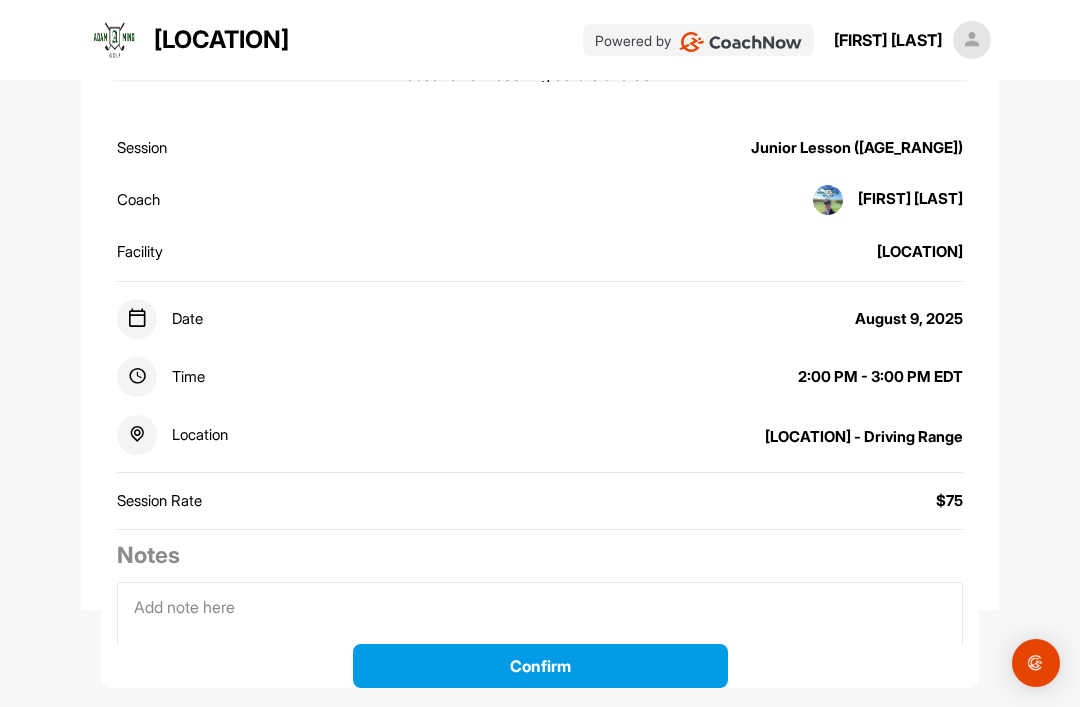 click on "Confirm" at bounding box center (540, 666) 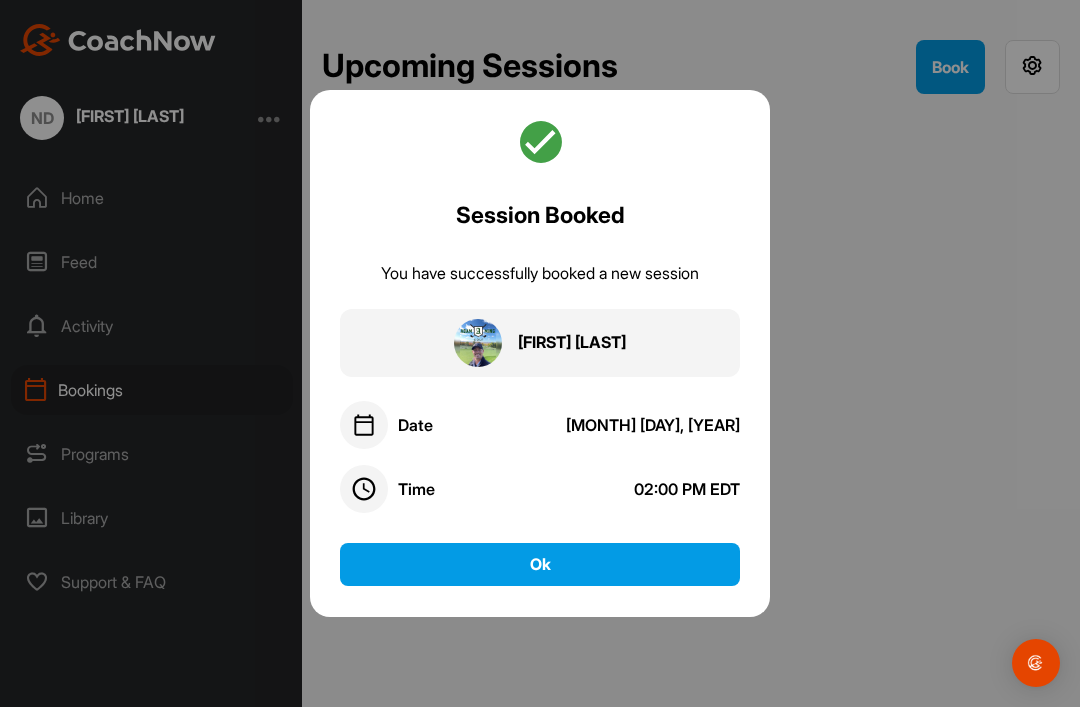 click on "Ok" at bounding box center [540, 564] 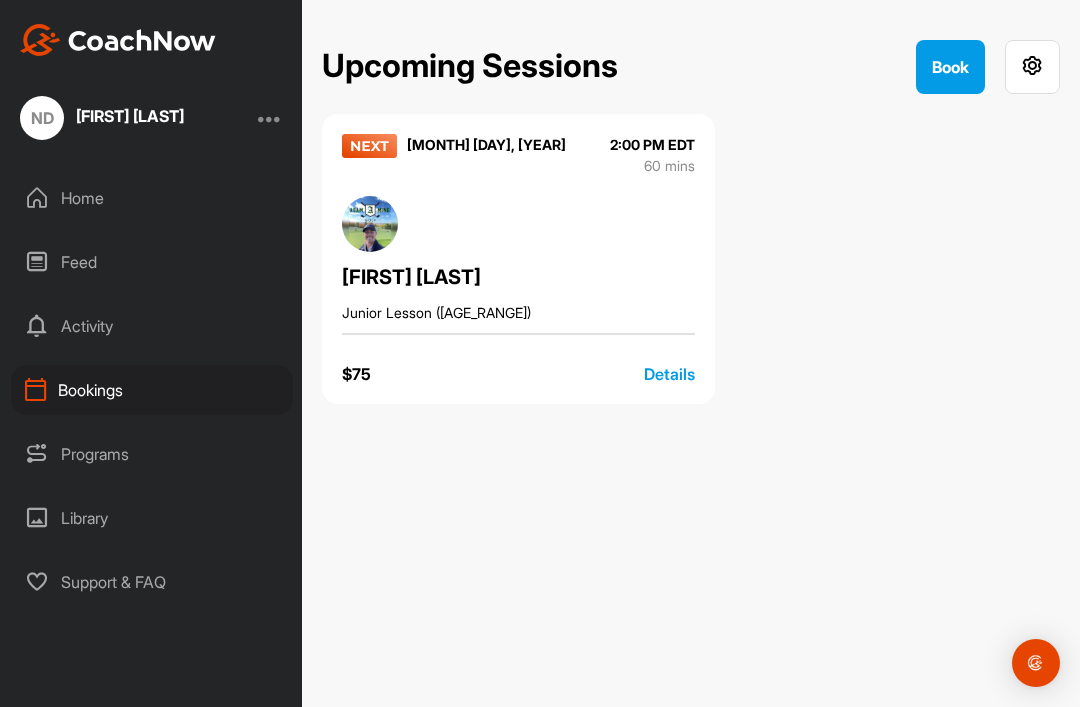 scroll, scrollTop: 0, scrollLeft: 0, axis: both 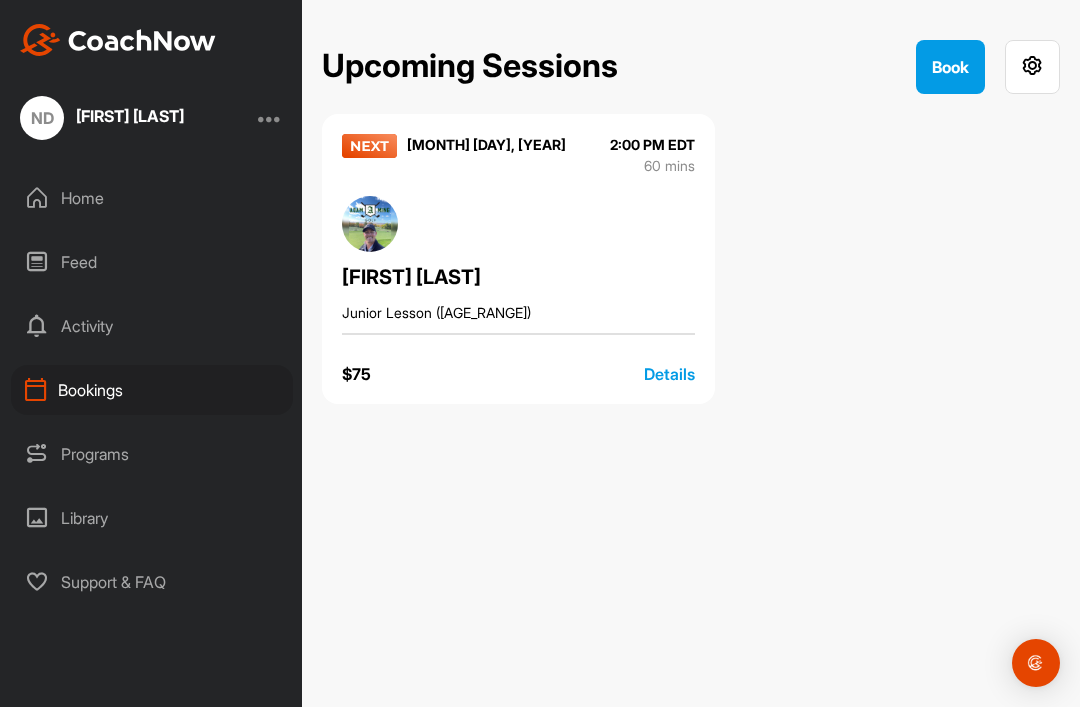 click on "Book" at bounding box center (950, 67) 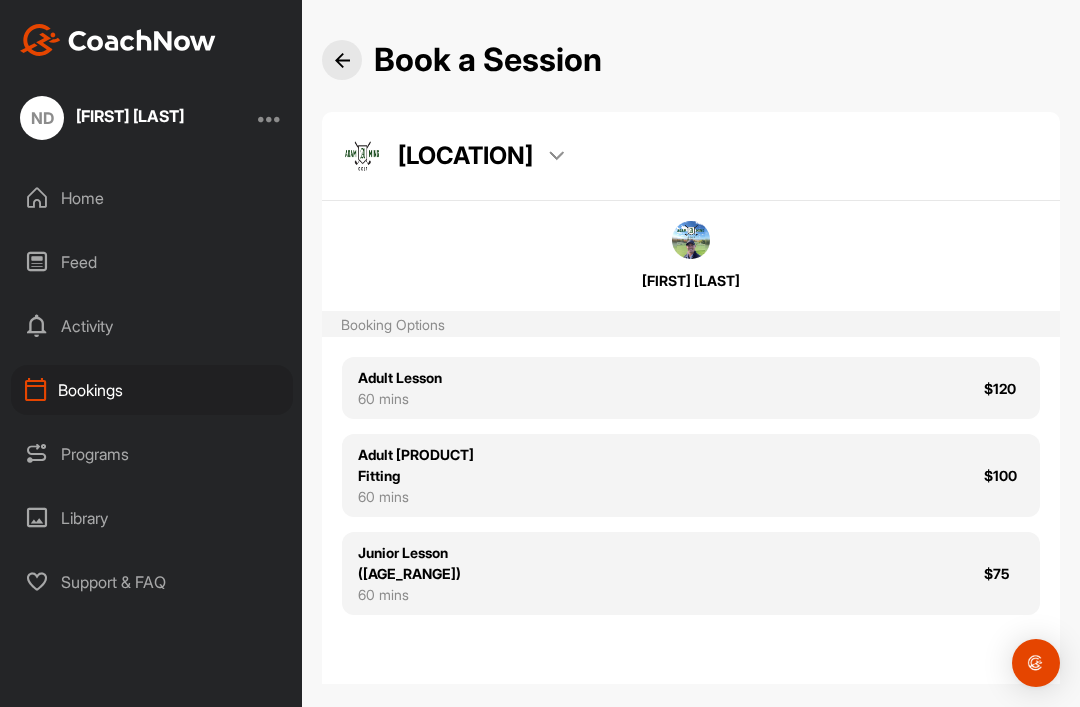 click at bounding box center (342, 60) 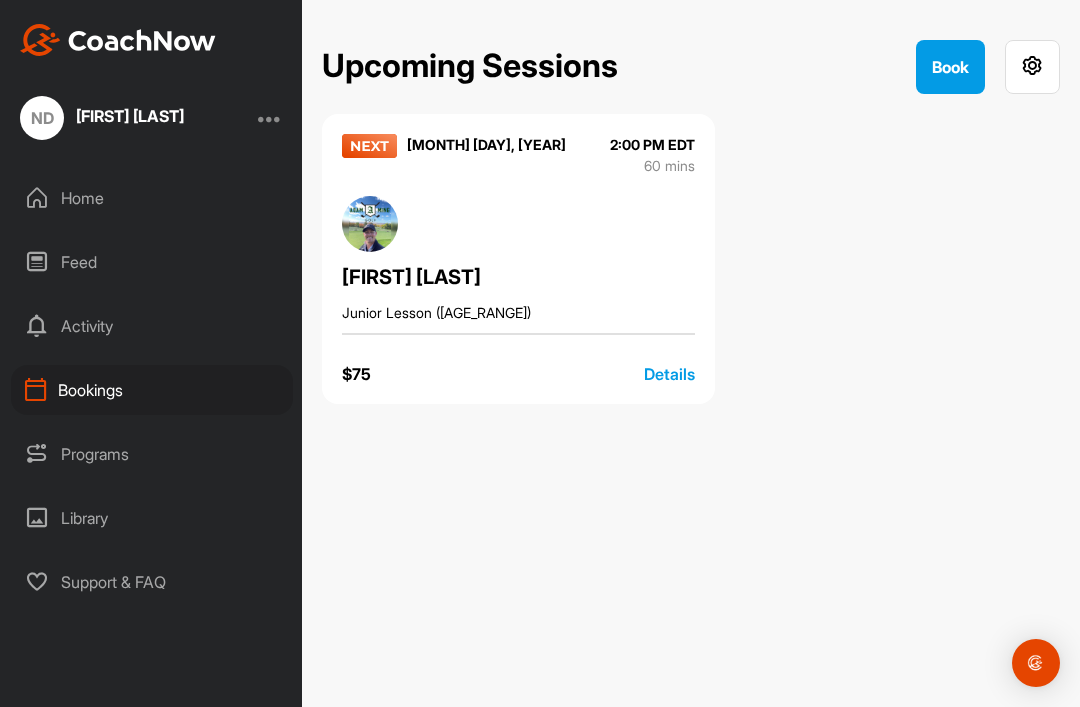 scroll, scrollTop: 44, scrollLeft: 0, axis: vertical 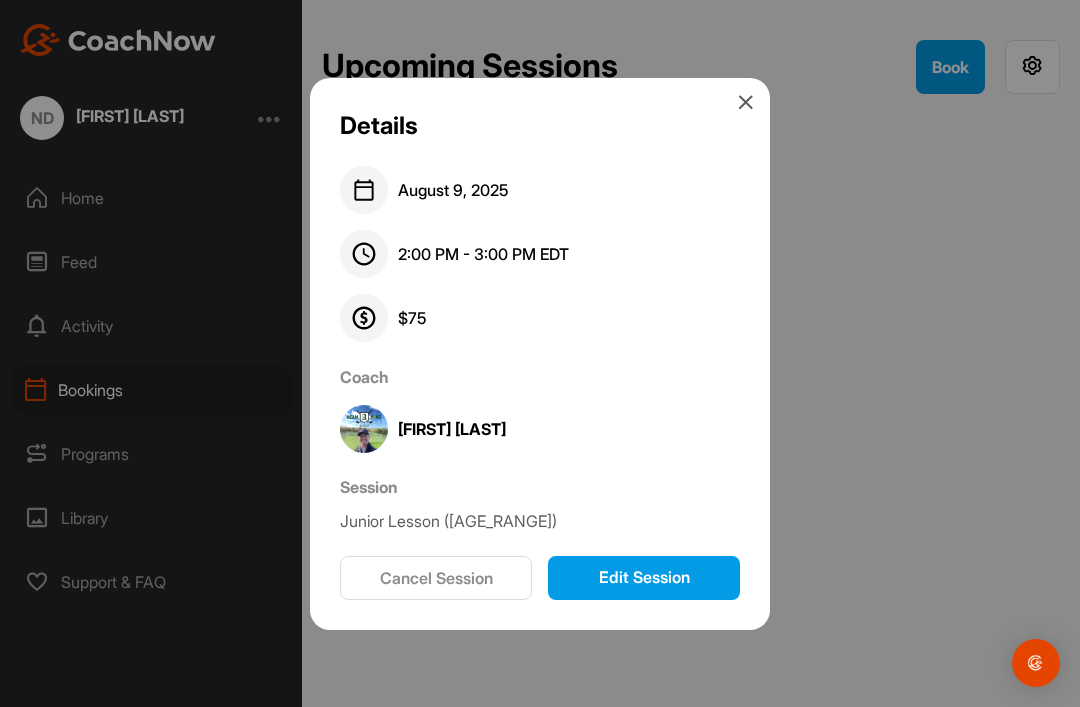 click on "Details [MONTH] [DAY], [YEAR] 2:00 PM - 3:00 PM EDT $ 75 Coach [FIRST] [LAST] Session Junior Lesson ([AGE_RANGE]) Cancel Session   Edit Session" at bounding box center [540, 354] 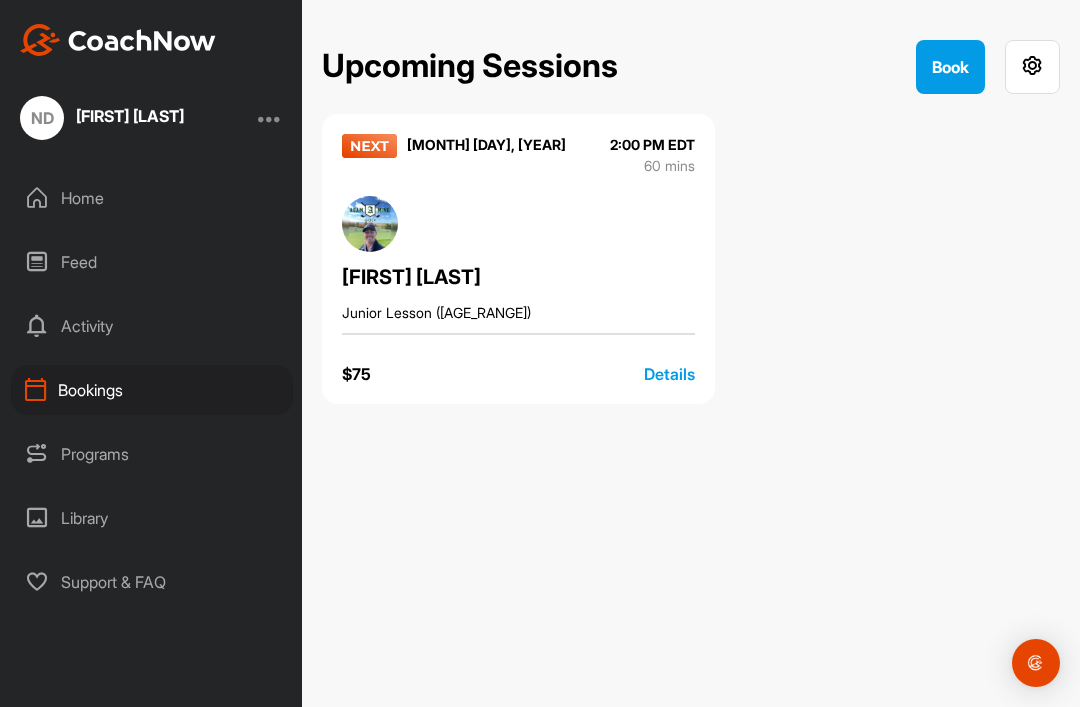 scroll, scrollTop: 0, scrollLeft: 0, axis: both 